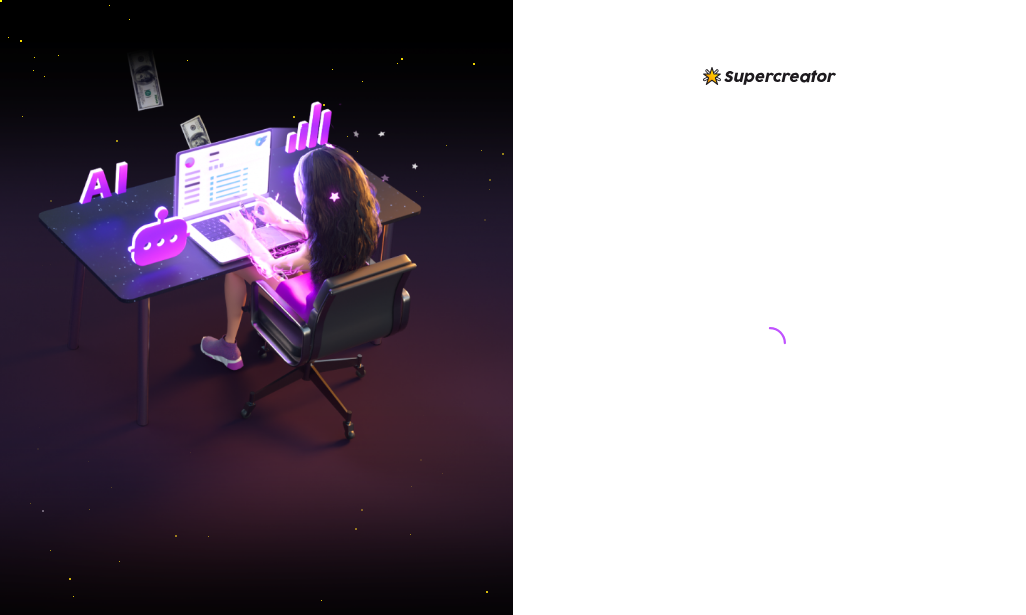 scroll, scrollTop: 0, scrollLeft: 0, axis: both 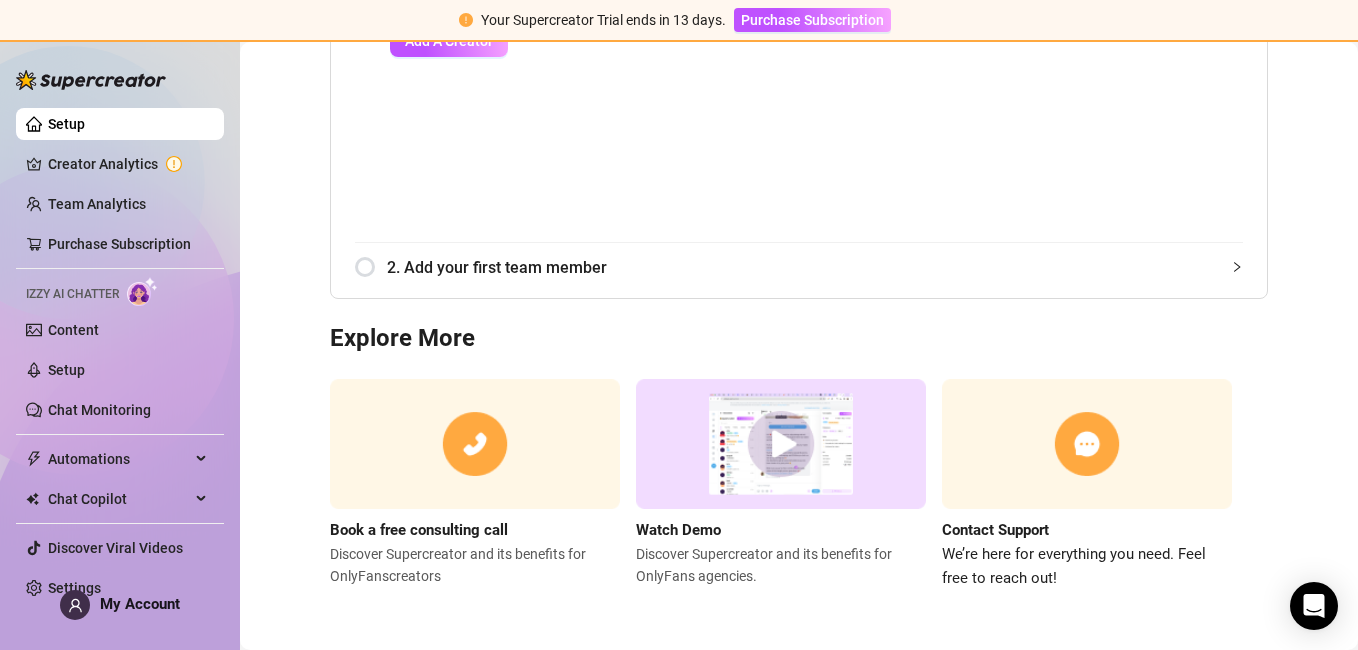 click at bounding box center [781, 444] 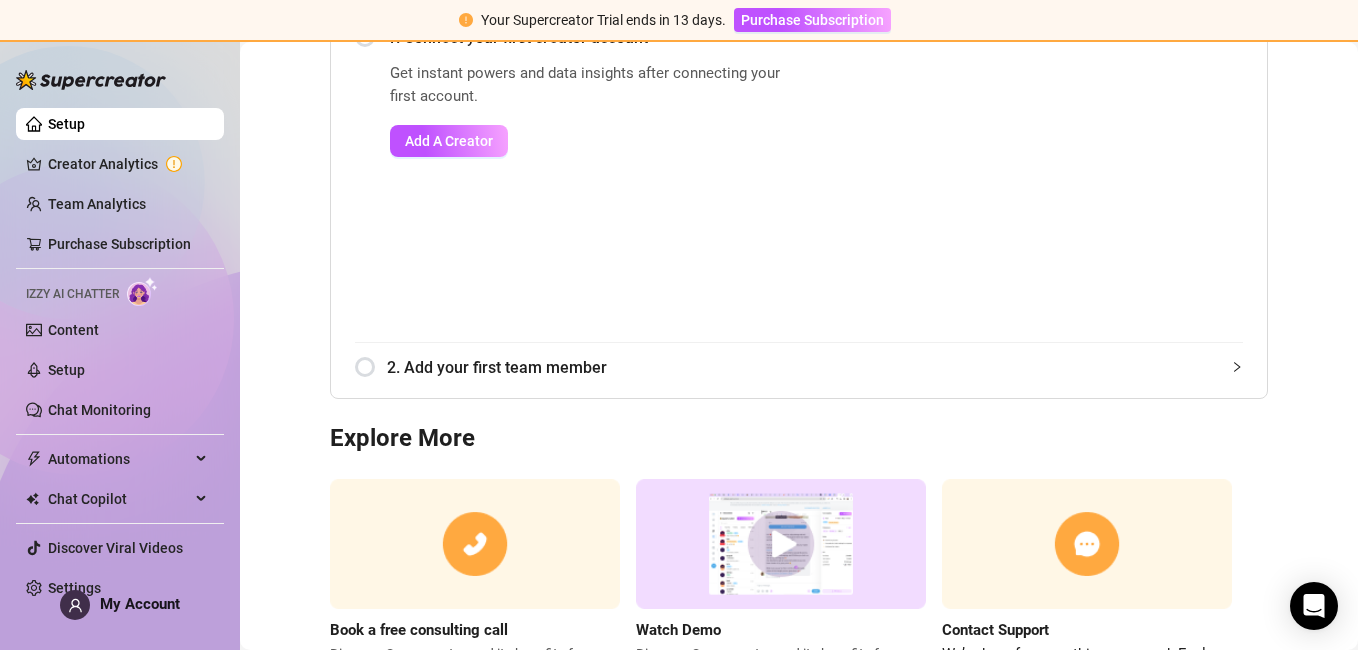 scroll, scrollTop: 372, scrollLeft: 0, axis: vertical 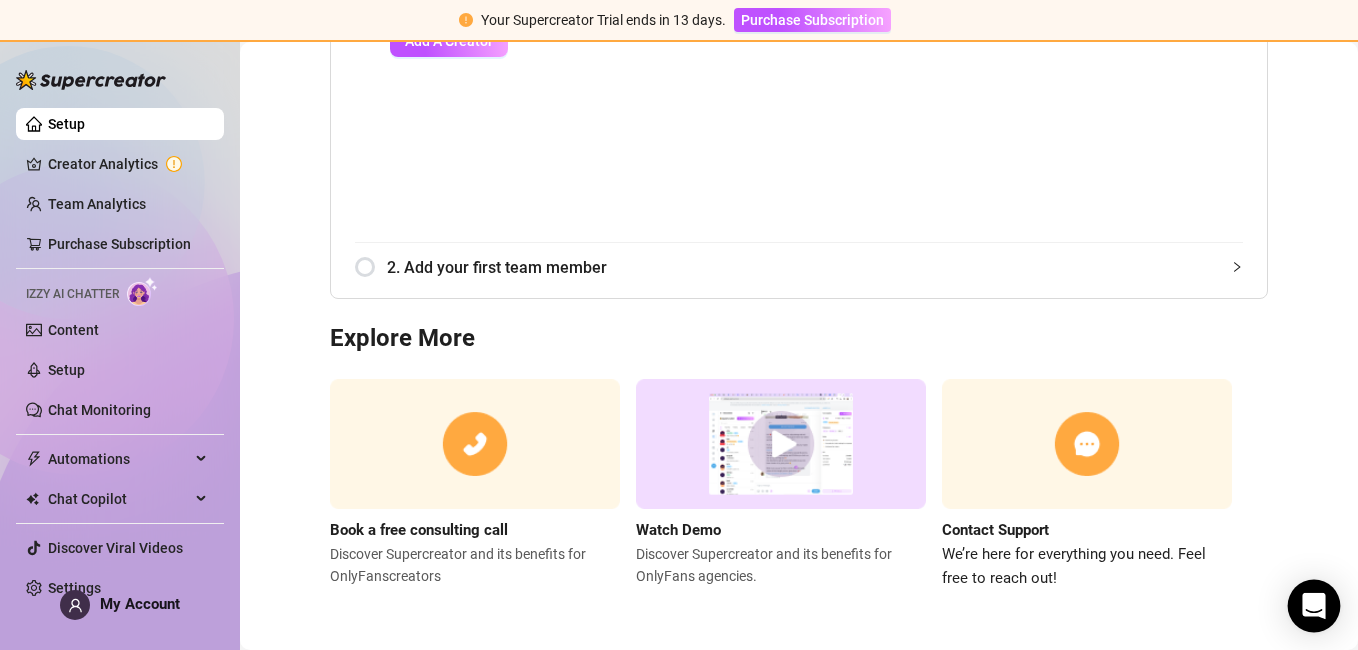 click at bounding box center [1314, 606] 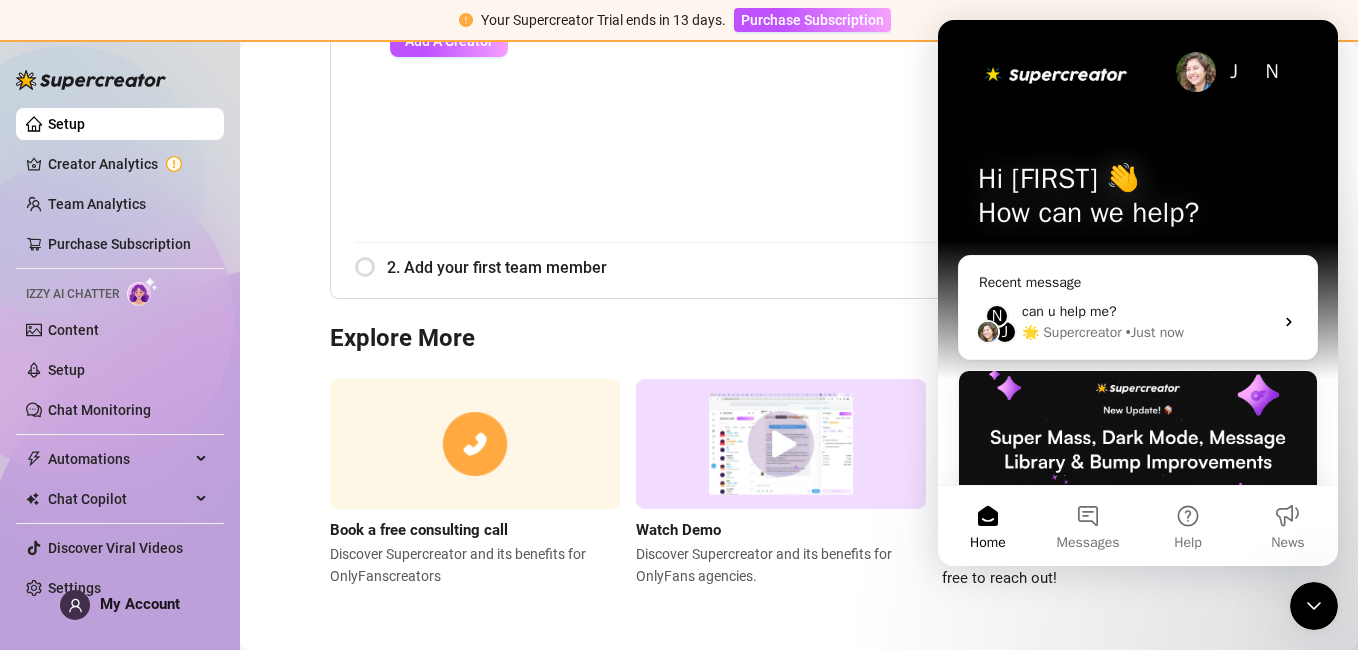 scroll, scrollTop: 0, scrollLeft: 0, axis: both 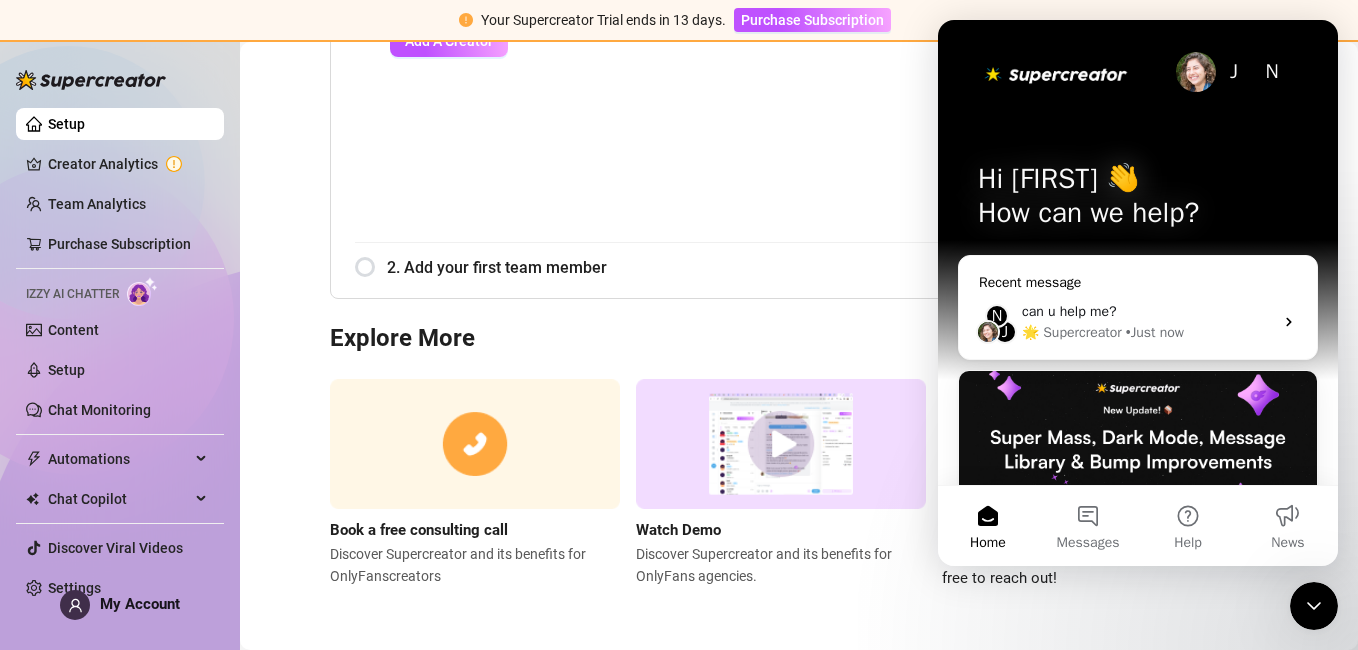 click on "🌟 Supercreator" at bounding box center [1072, 332] 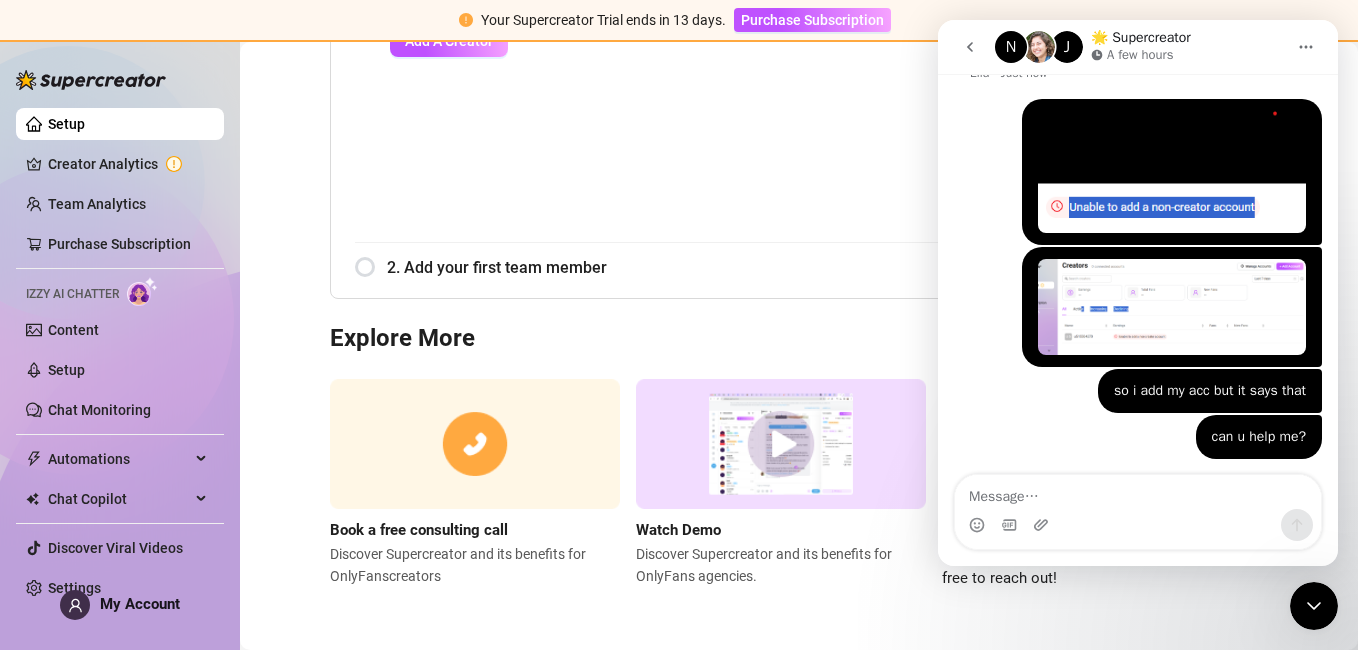 scroll, scrollTop: 1286, scrollLeft: 0, axis: vertical 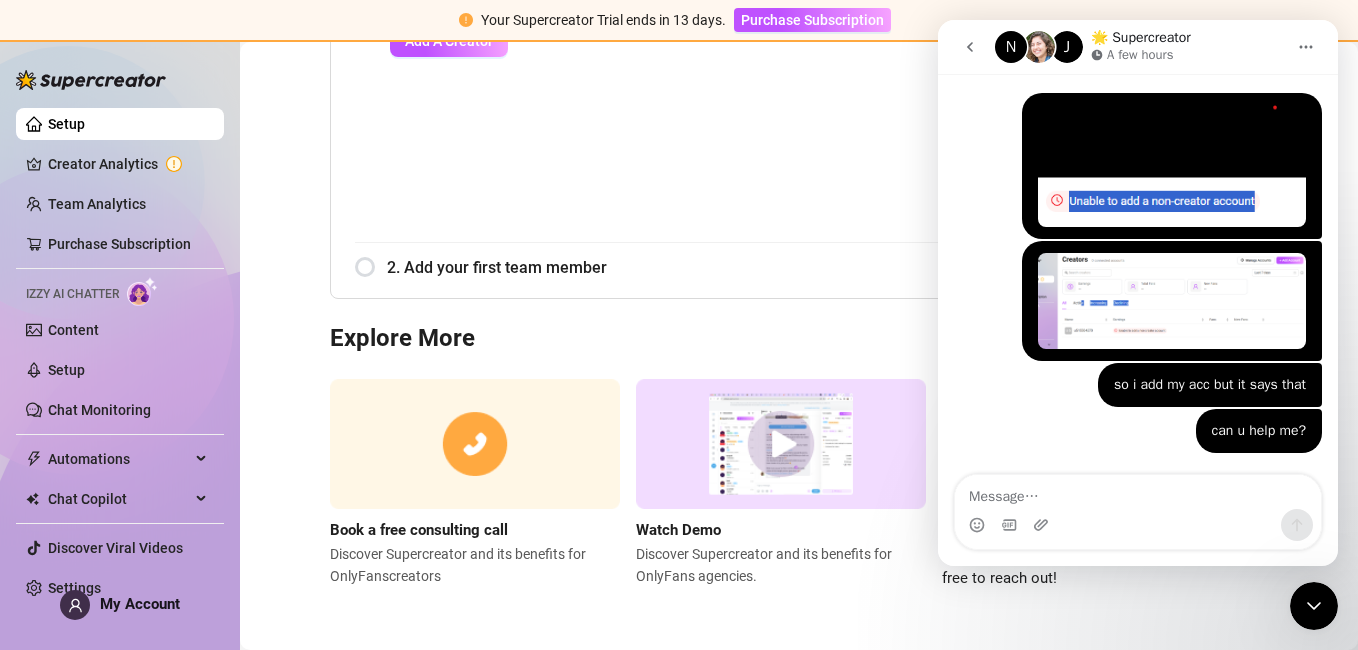 click on "Explore More" at bounding box center (799, 339) 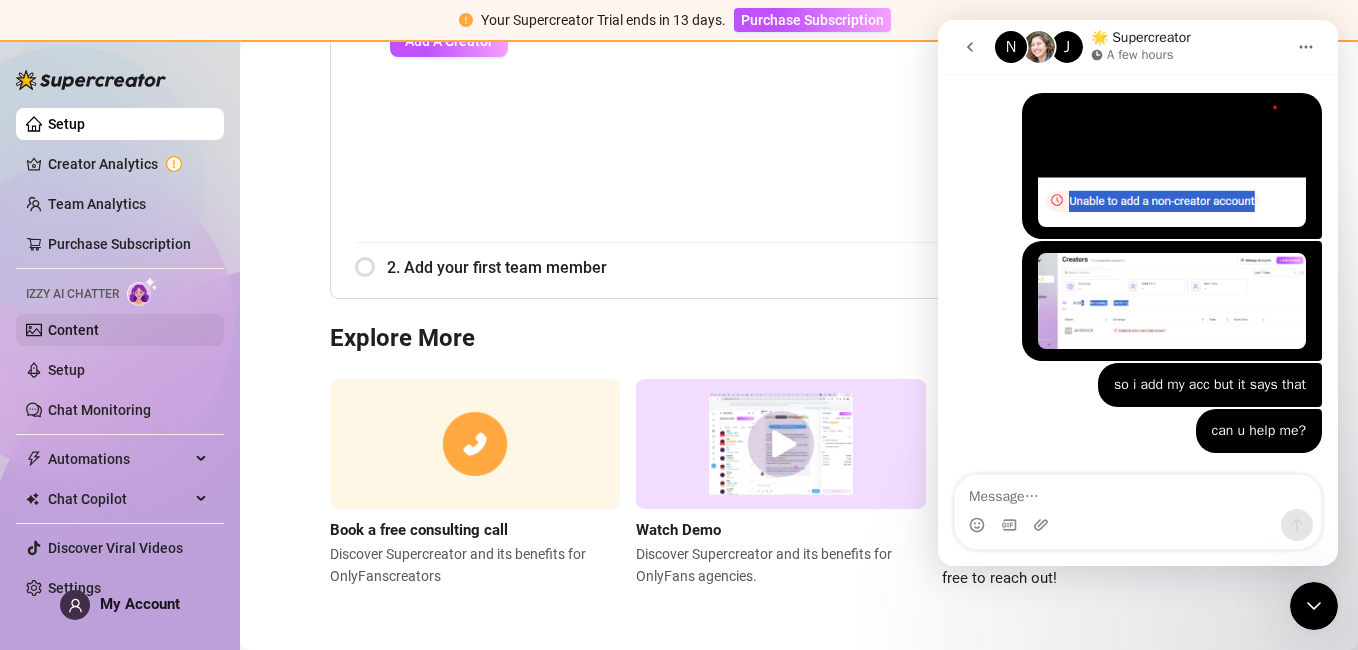 click on "Content" at bounding box center (73, 330) 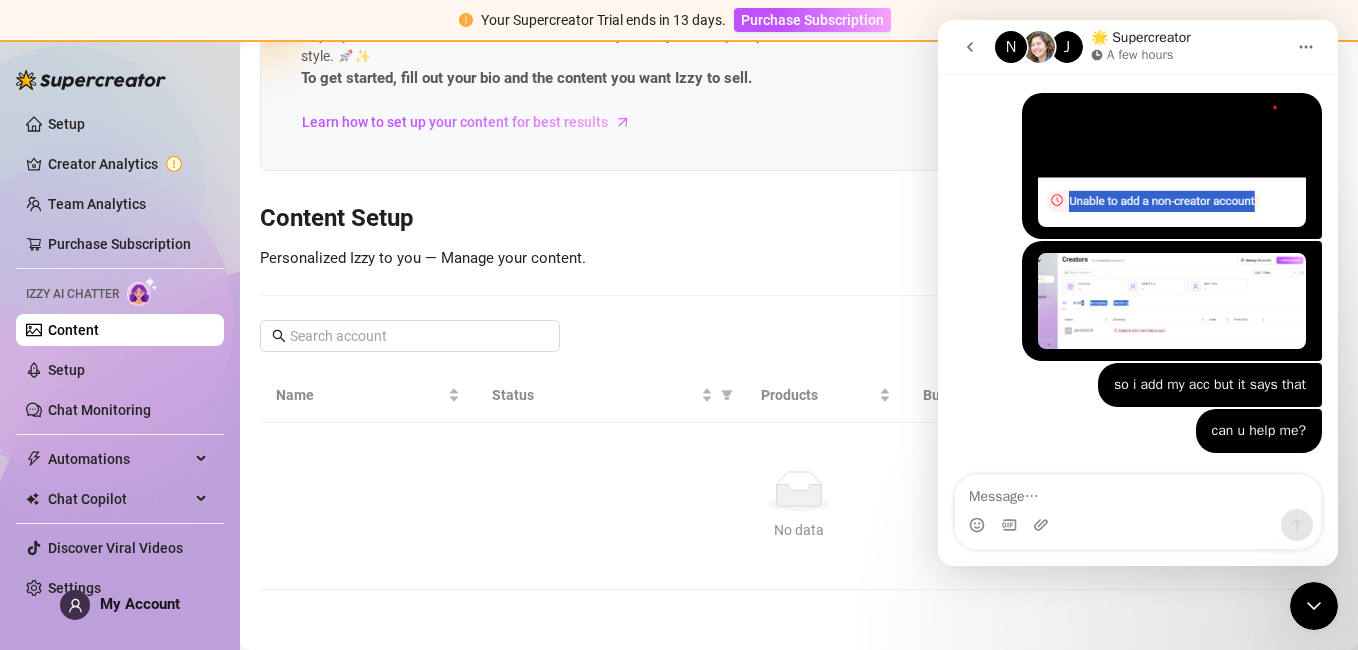 scroll, scrollTop: 92, scrollLeft: 0, axis: vertical 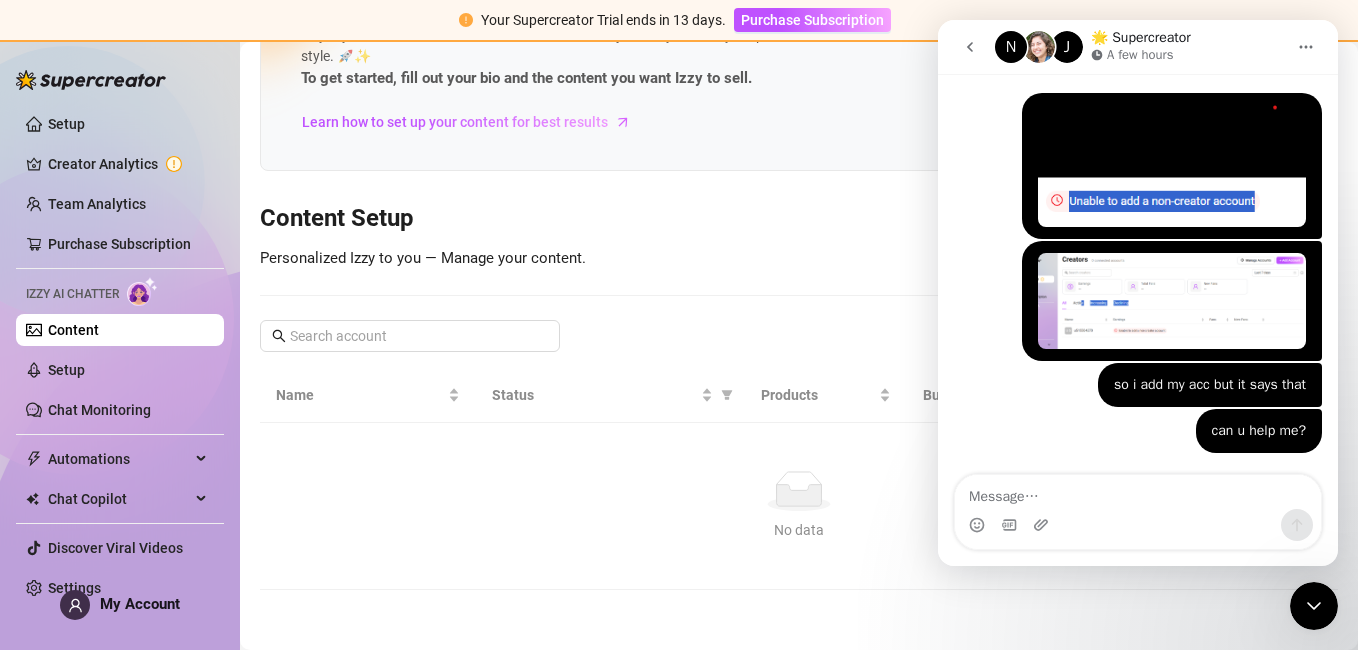 click on "Setup Creator Analytics   Team Analytics Purchase Subscription Izzy AI Chatter Content Setup Chat Monitoring Automations Chat Copilot Discover Viral Videos Settings" at bounding box center (120, 356) 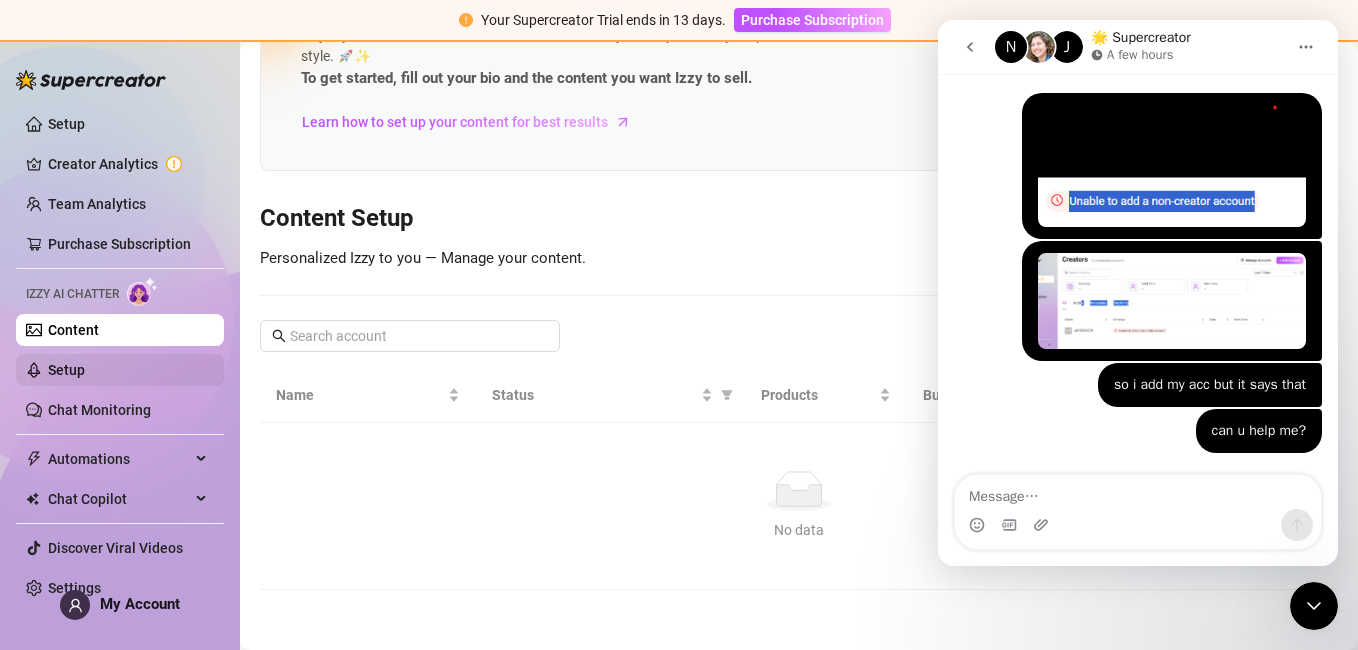click on "Setup" at bounding box center [66, 370] 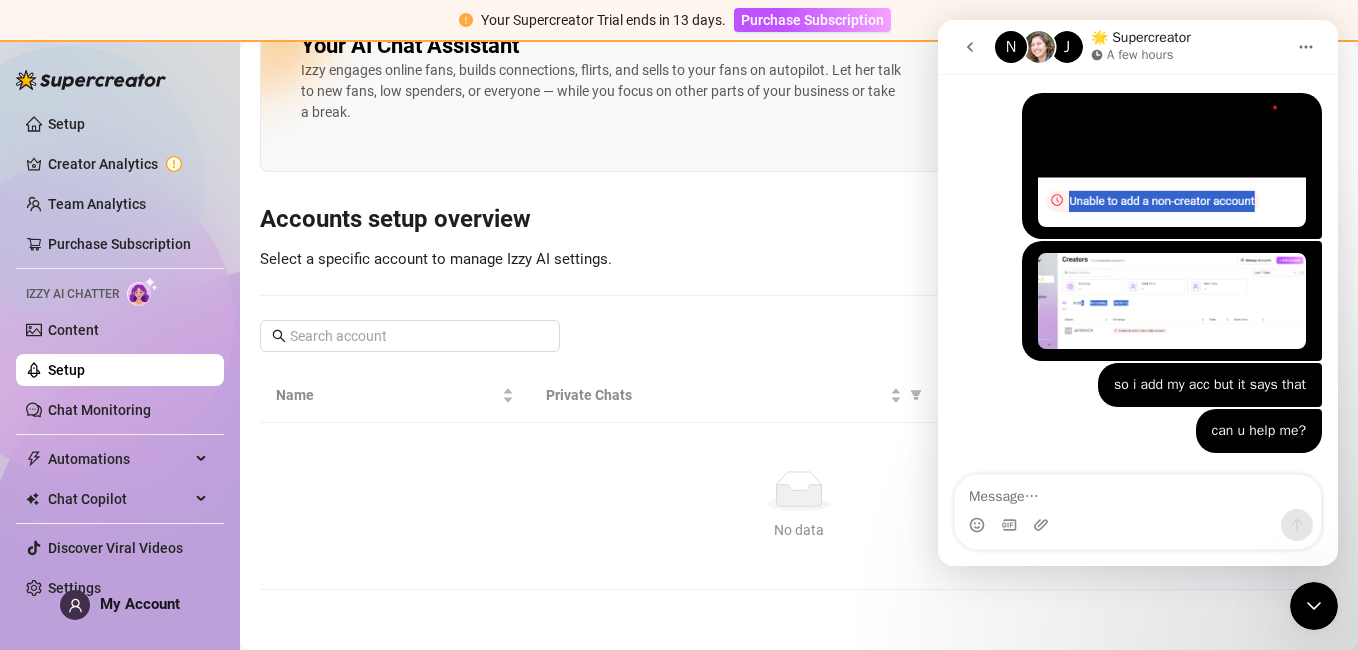 scroll, scrollTop: 57, scrollLeft: 0, axis: vertical 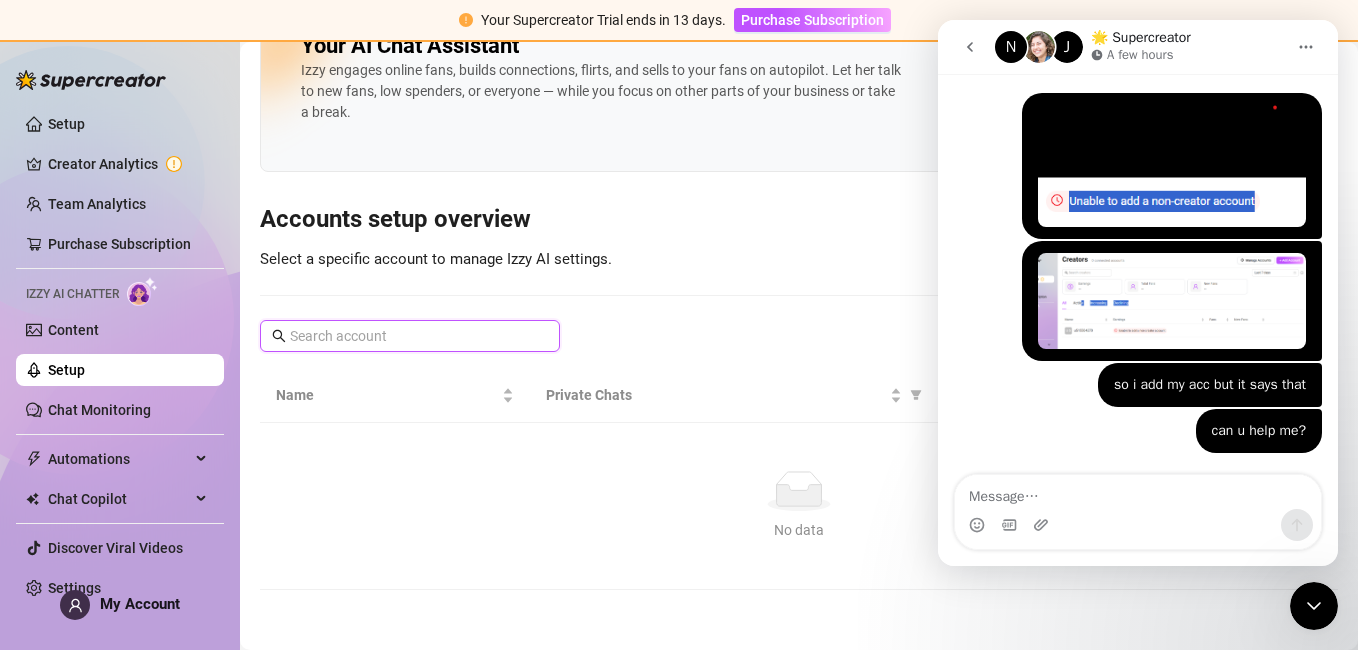 click at bounding box center (411, 336) 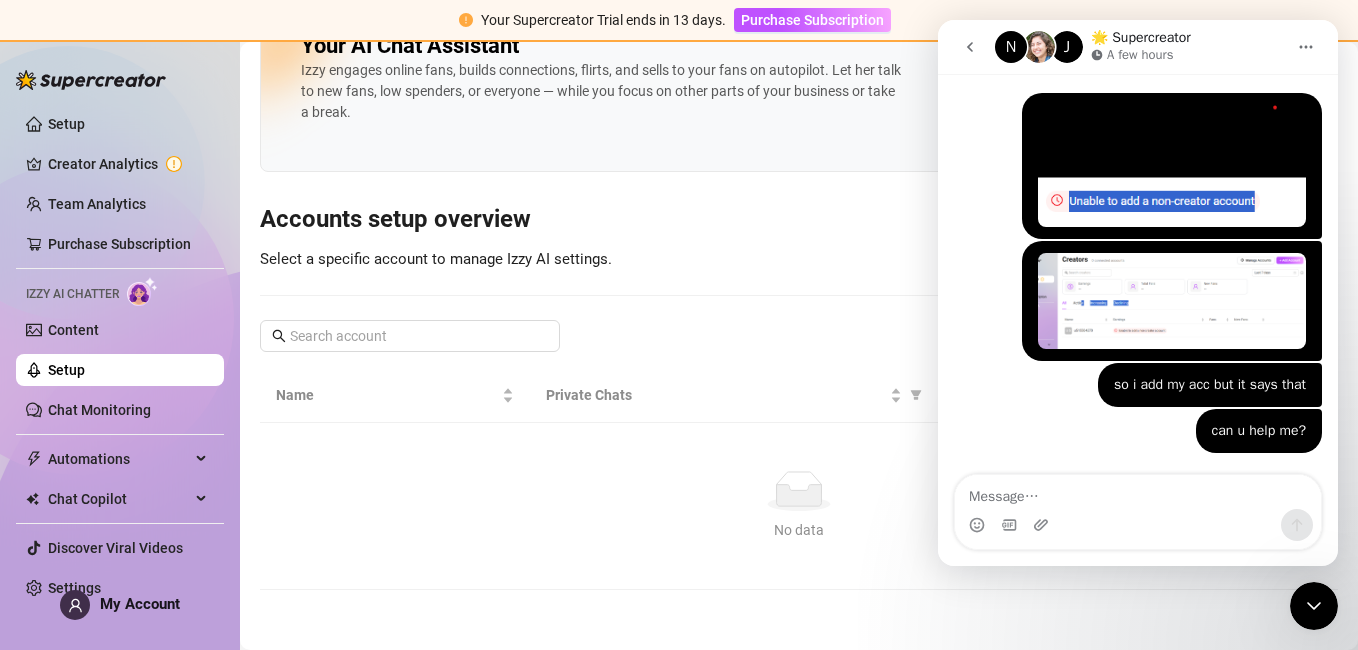 click on "Purchase Subscription" at bounding box center (119, 244) 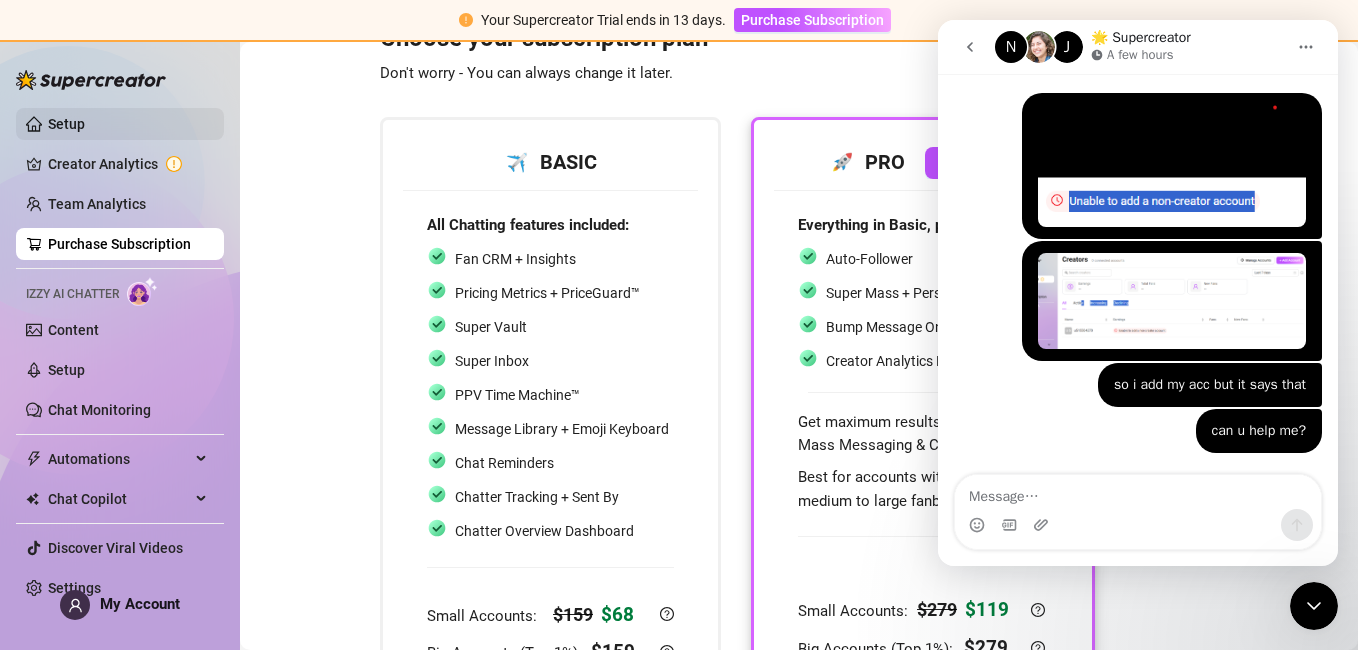 drag, startPoint x: 192, startPoint y: 0, endPoint x: 113, endPoint y: 132, distance: 153.83432 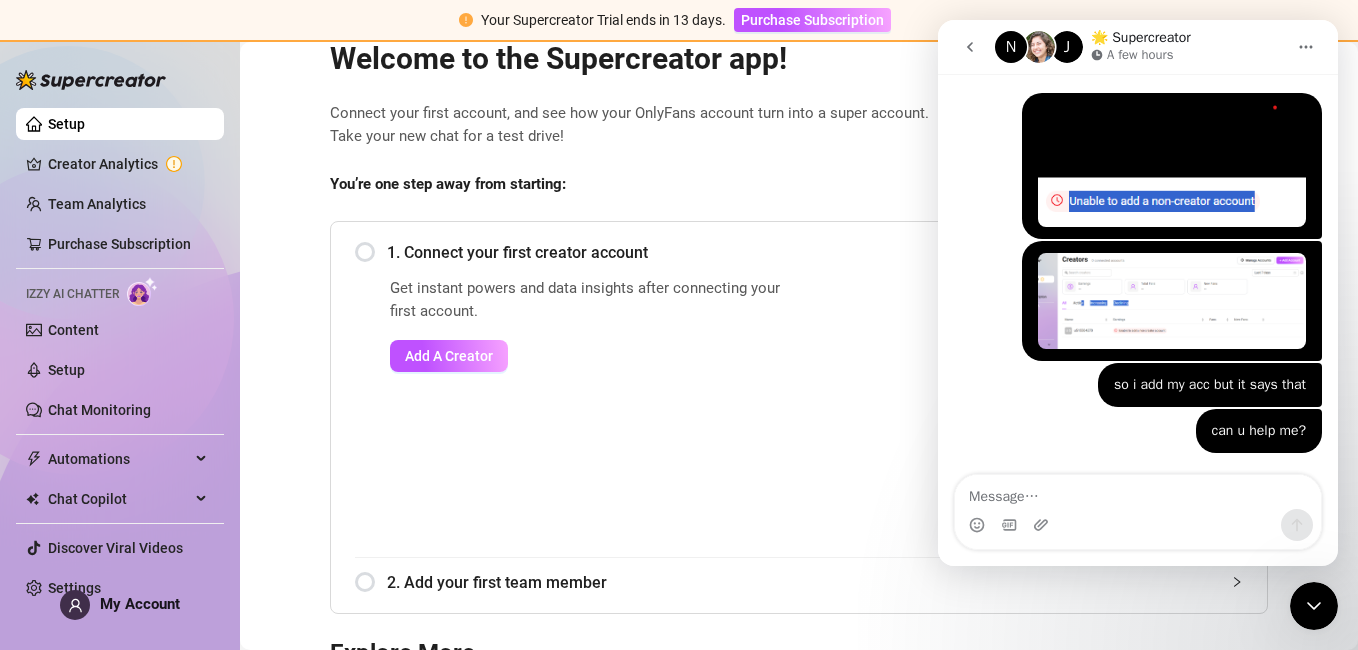click 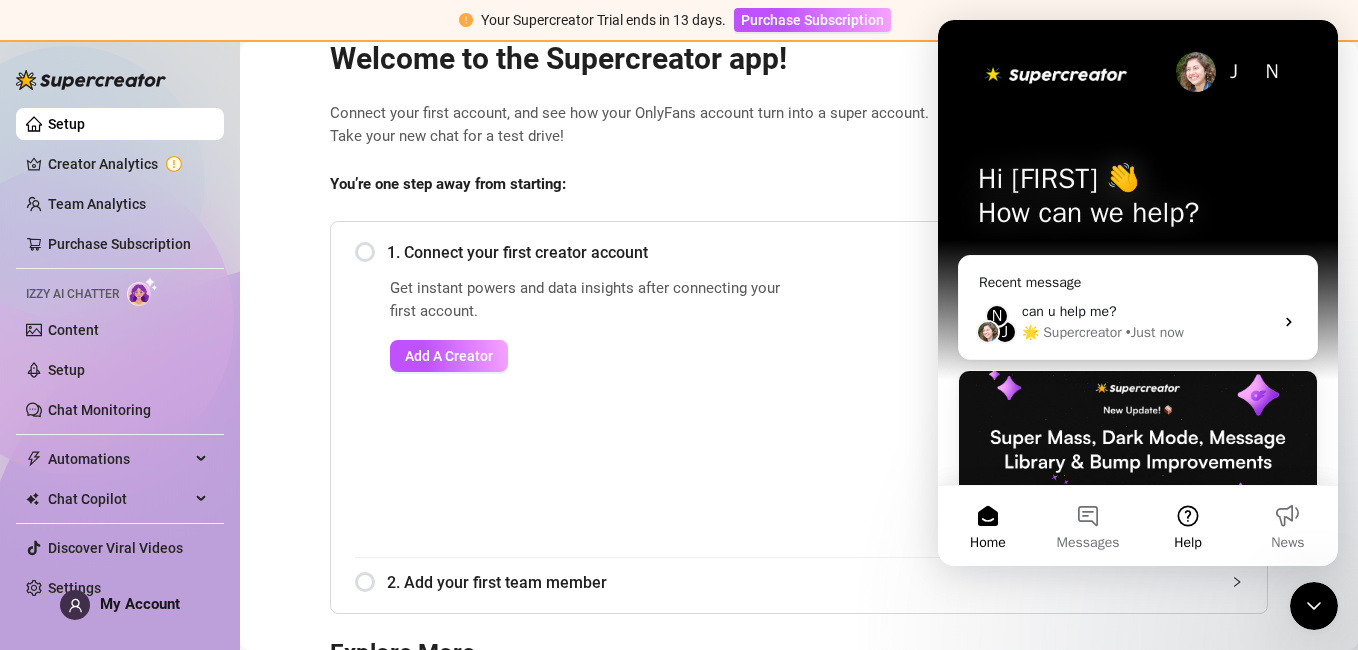 scroll, scrollTop: 0, scrollLeft: 0, axis: both 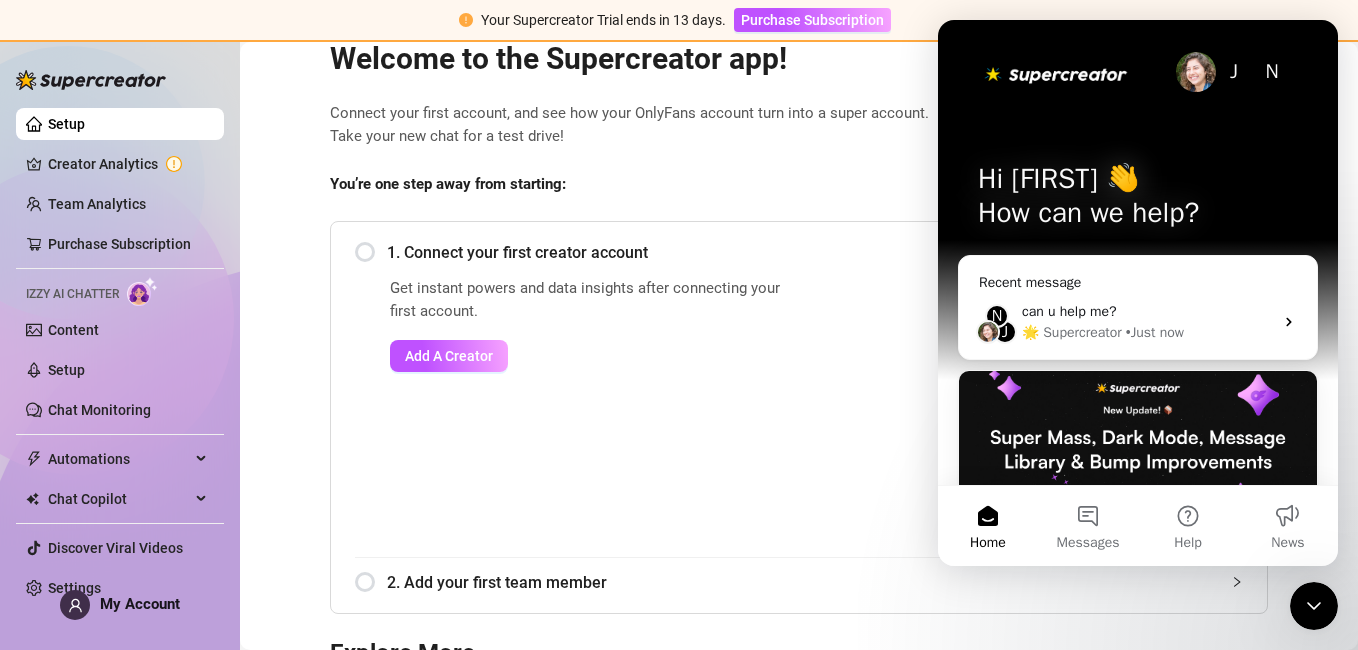 click 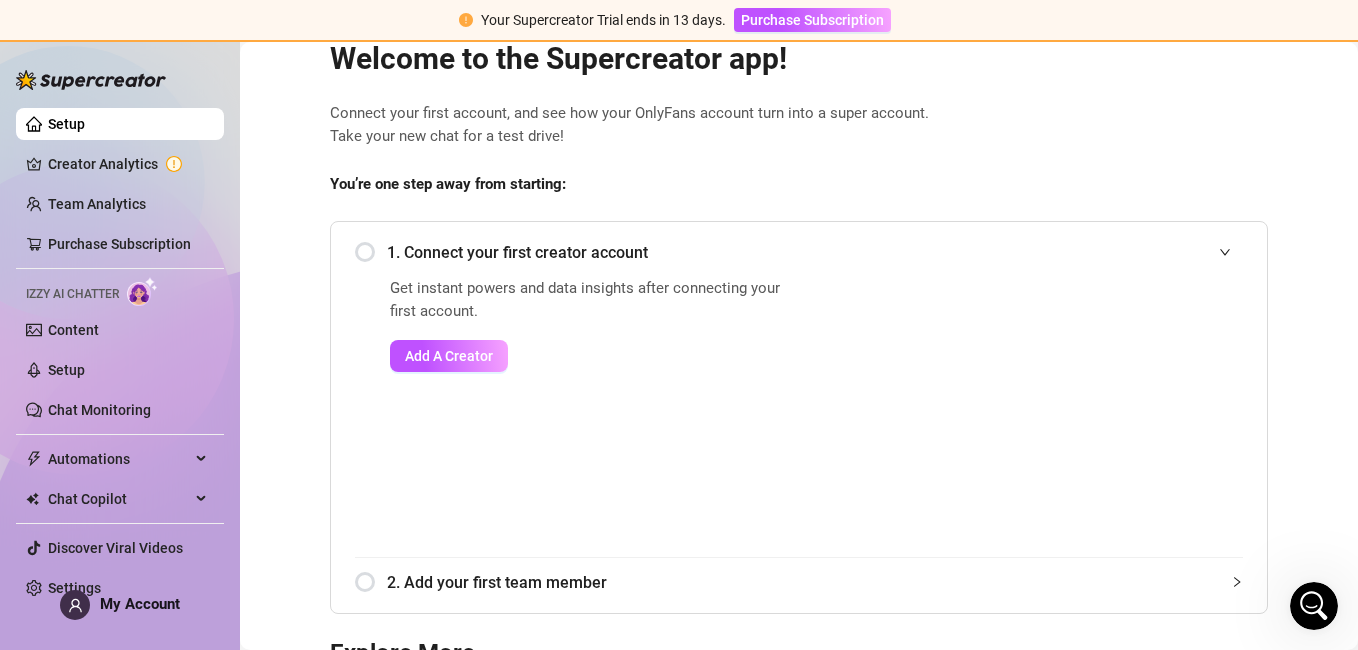 scroll, scrollTop: 0, scrollLeft: 0, axis: both 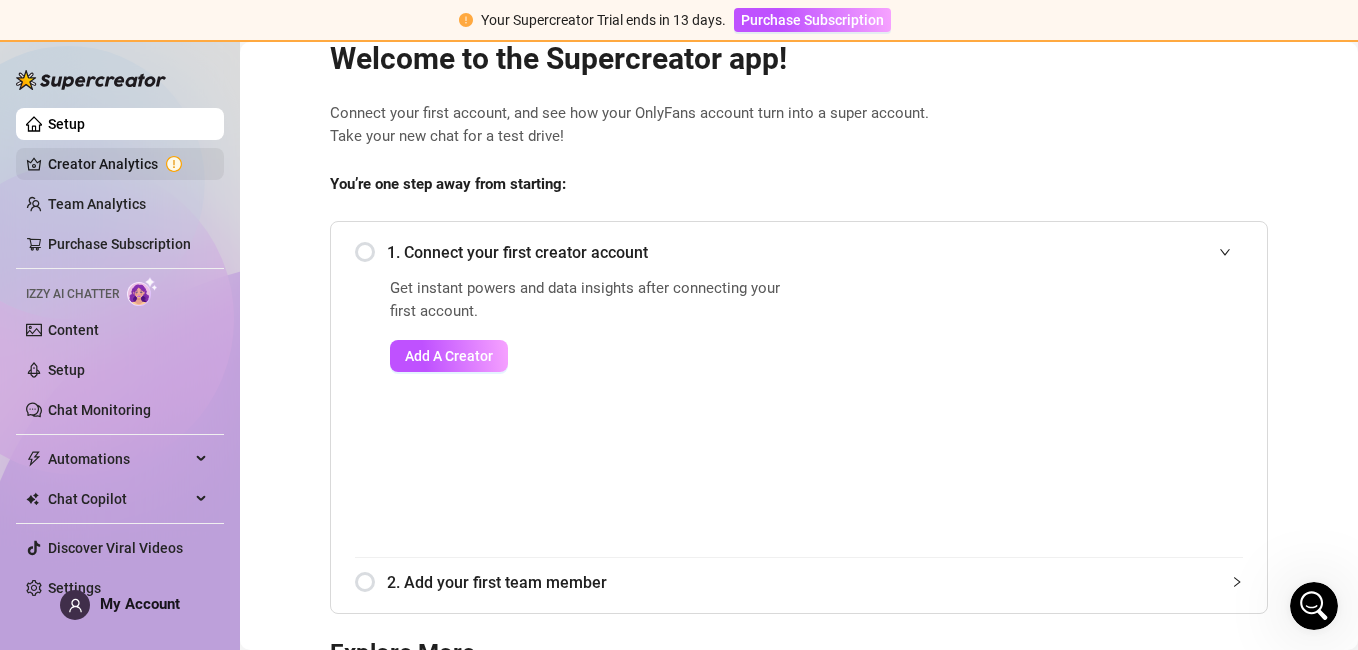 click on "Creator Analytics" at bounding box center [128, 164] 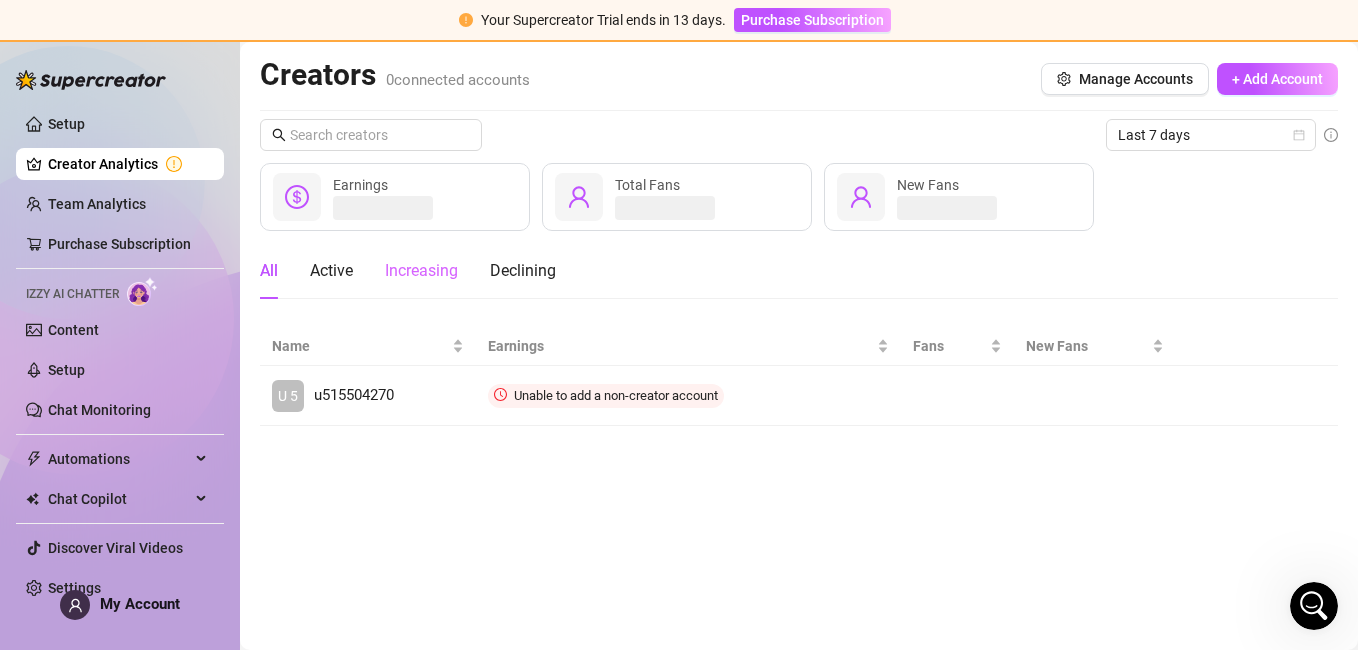 scroll, scrollTop: 0, scrollLeft: 0, axis: both 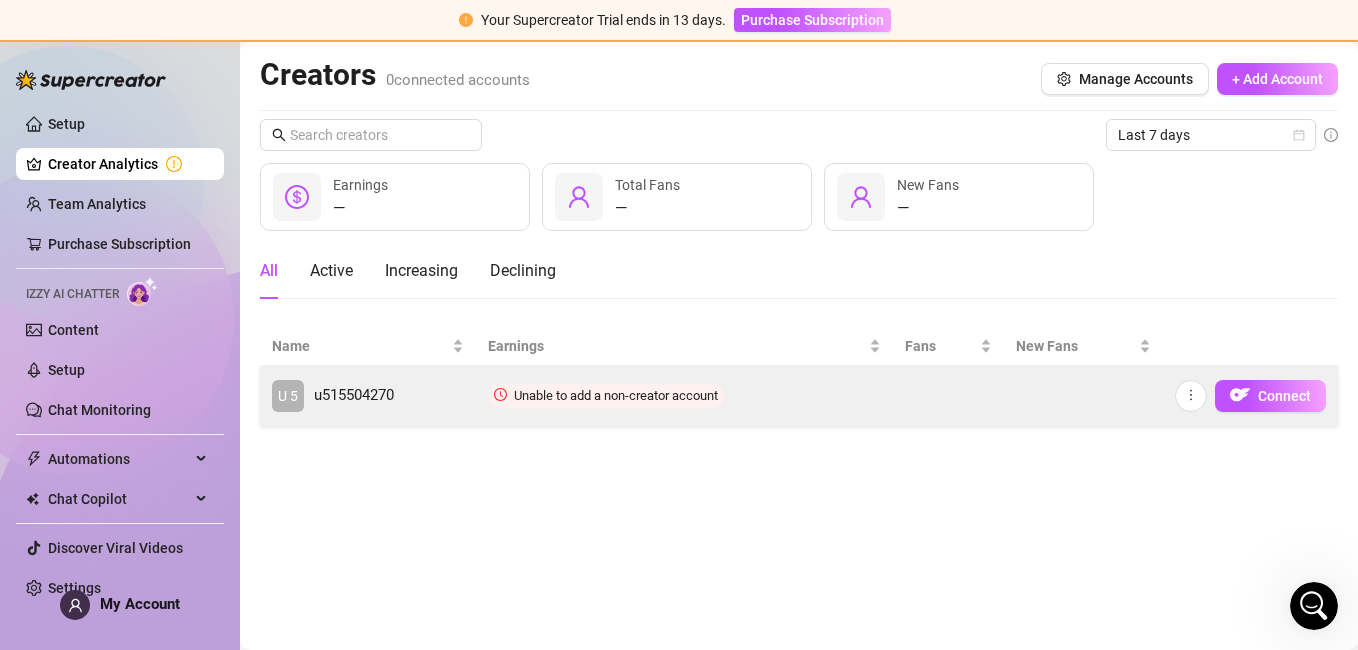 click on "u515504270" at bounding box center [354, 396] 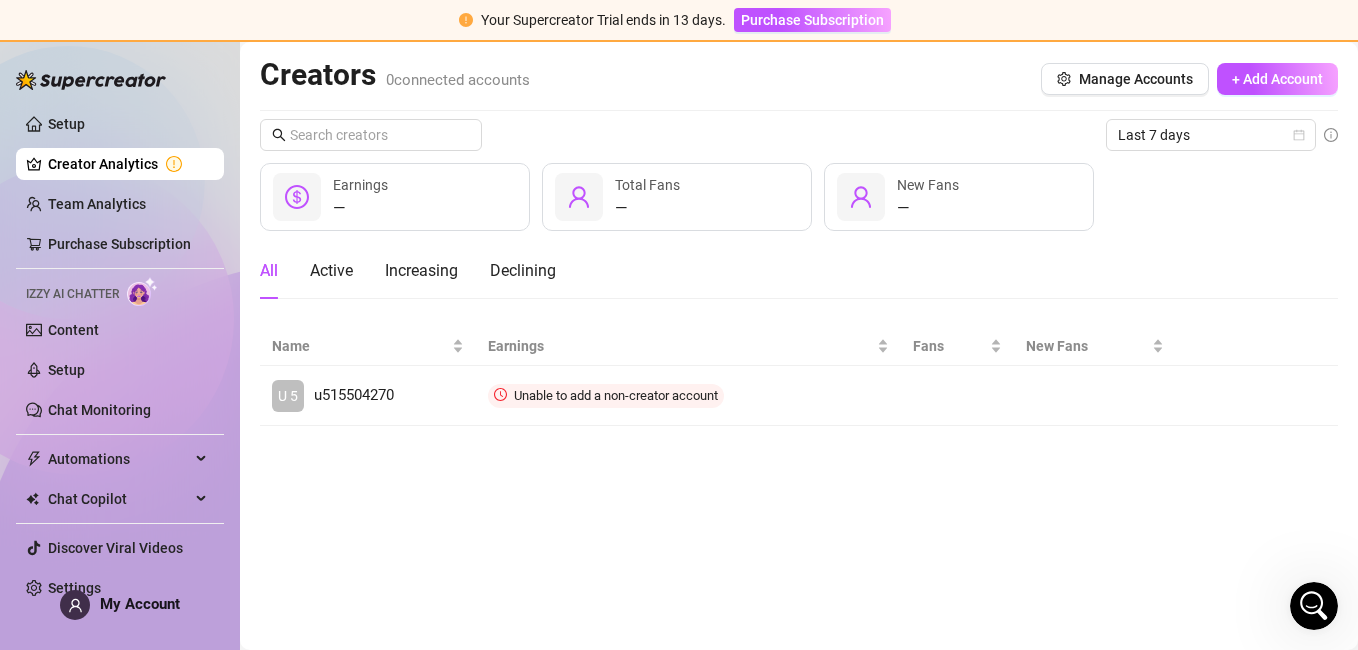 drag, startPoint x: 339, startPoint y: 398, endPoint x: 653, endPoint y: 484, distance: 325.56412 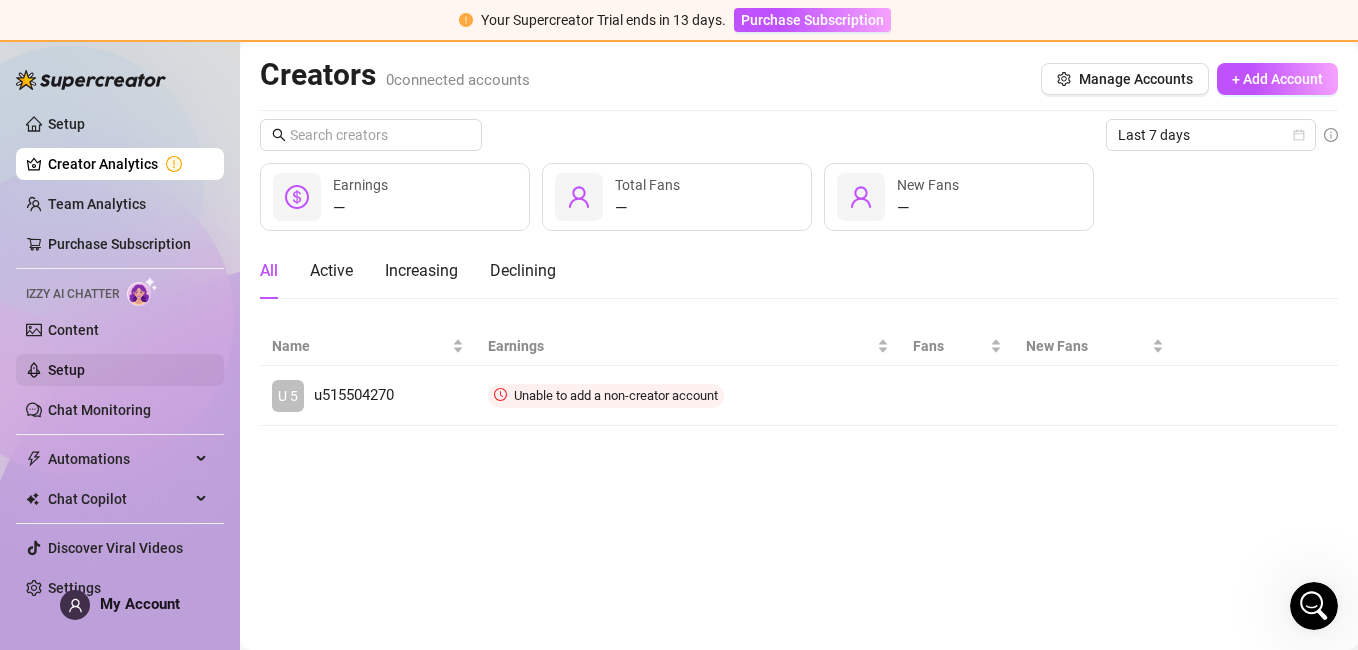 click on "Setup" at bounding box center (66, 370) 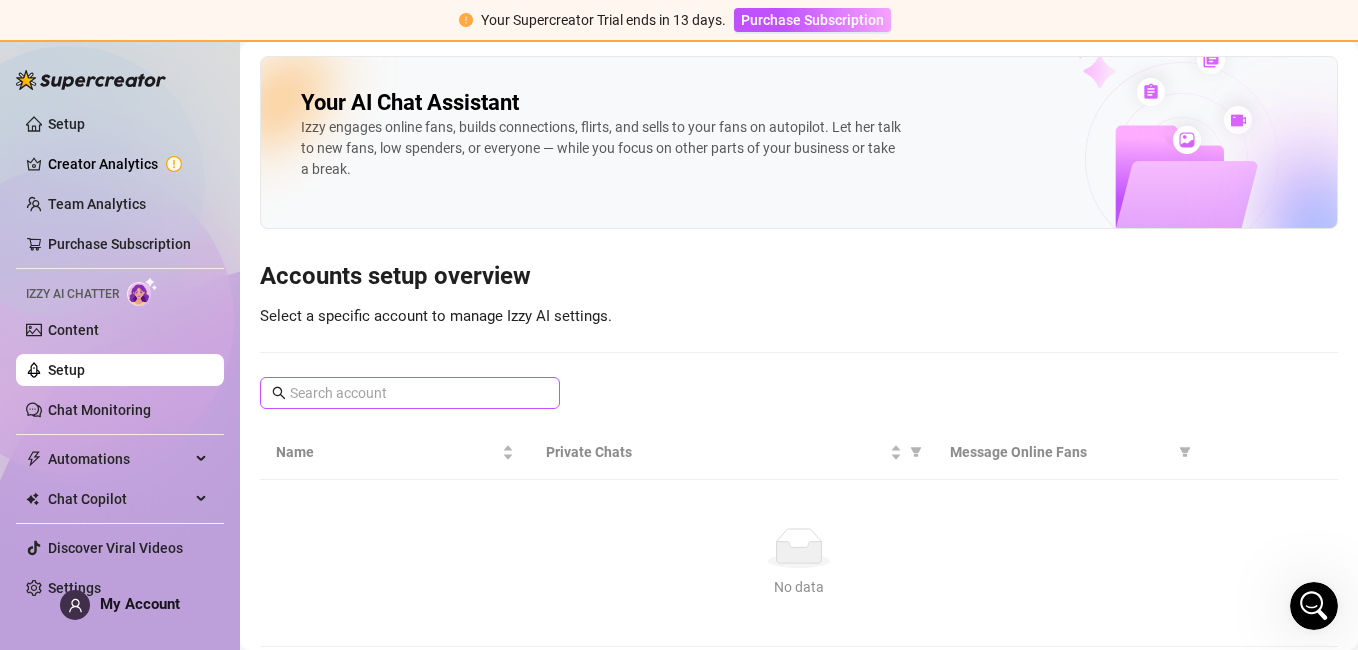 drag, startPoint x: 331, startPoint y: 372, endPoint x: 277, endPoint y: 397, distance: 59.5063 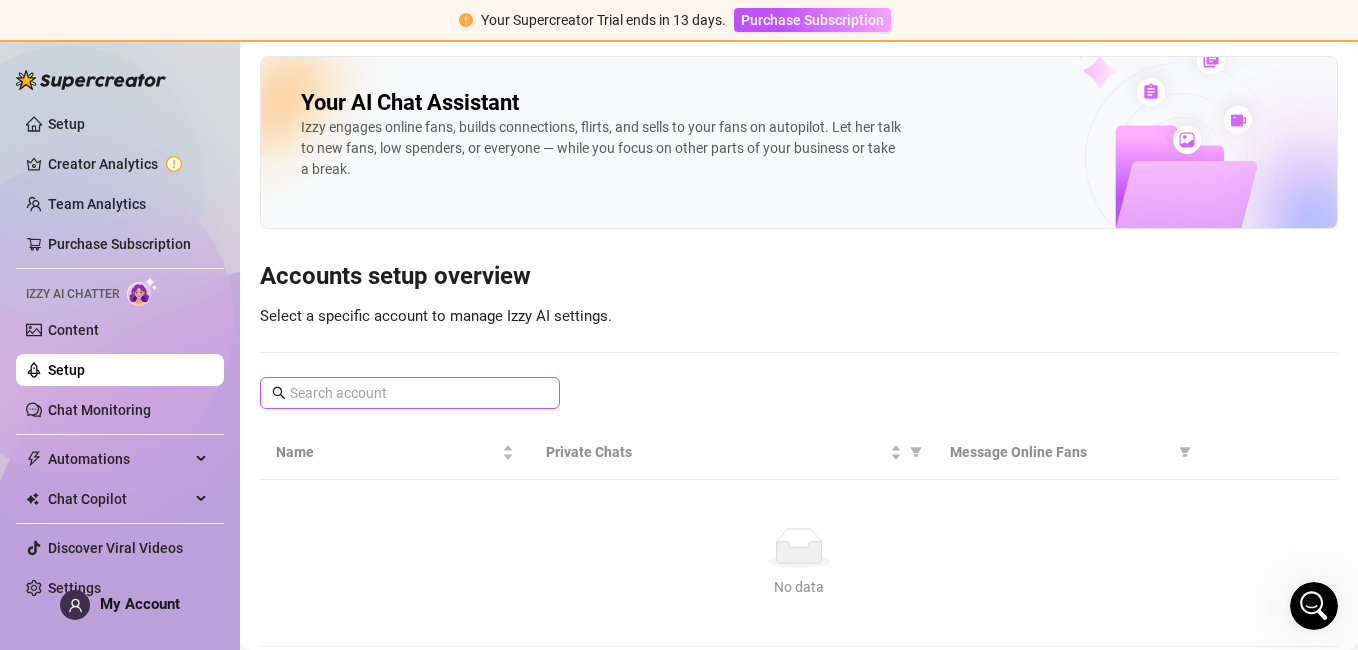 click 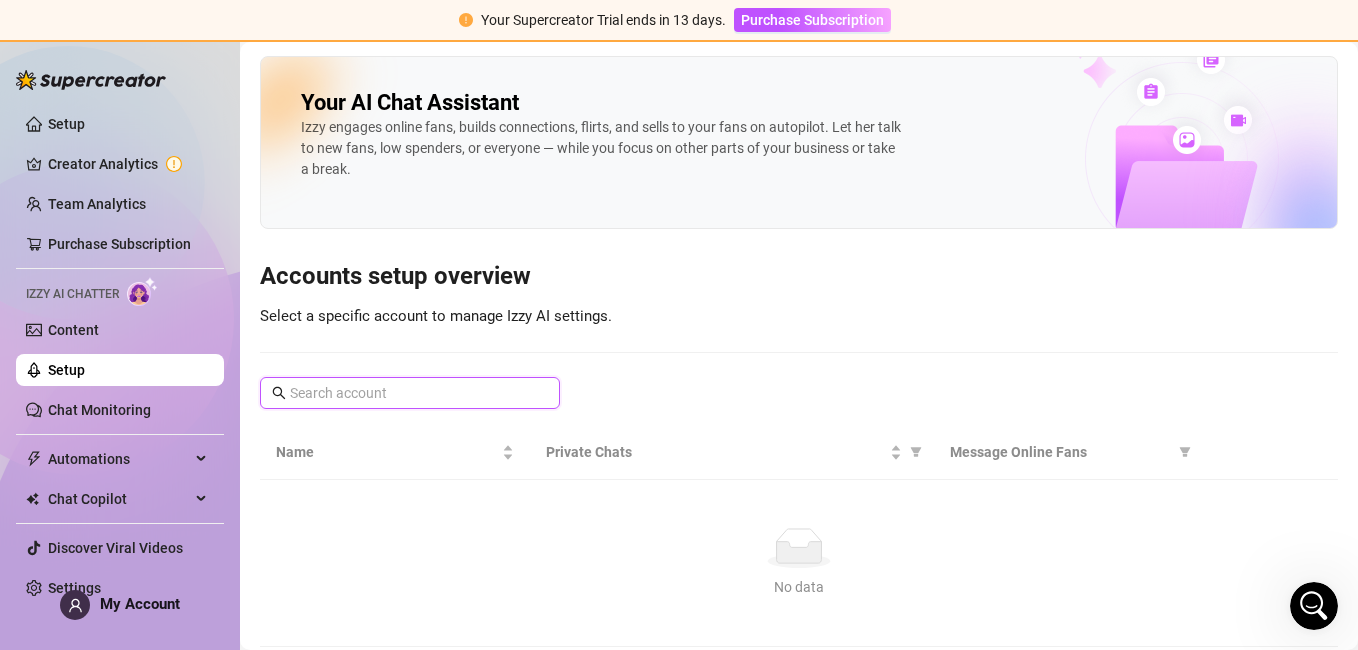 click at bounding box center [411, 393] 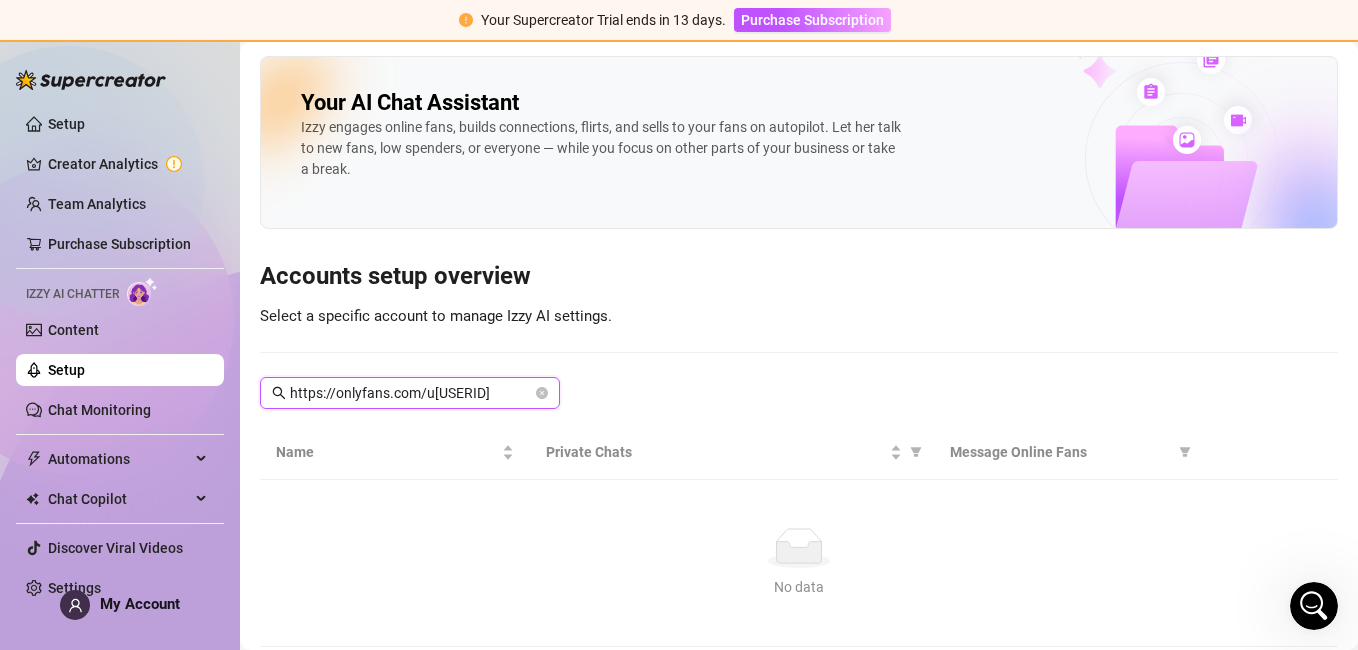 drag, startPoint x: 422, startPoint y: 393, endPoint x: 247, endPoint y: 453, distance: 185 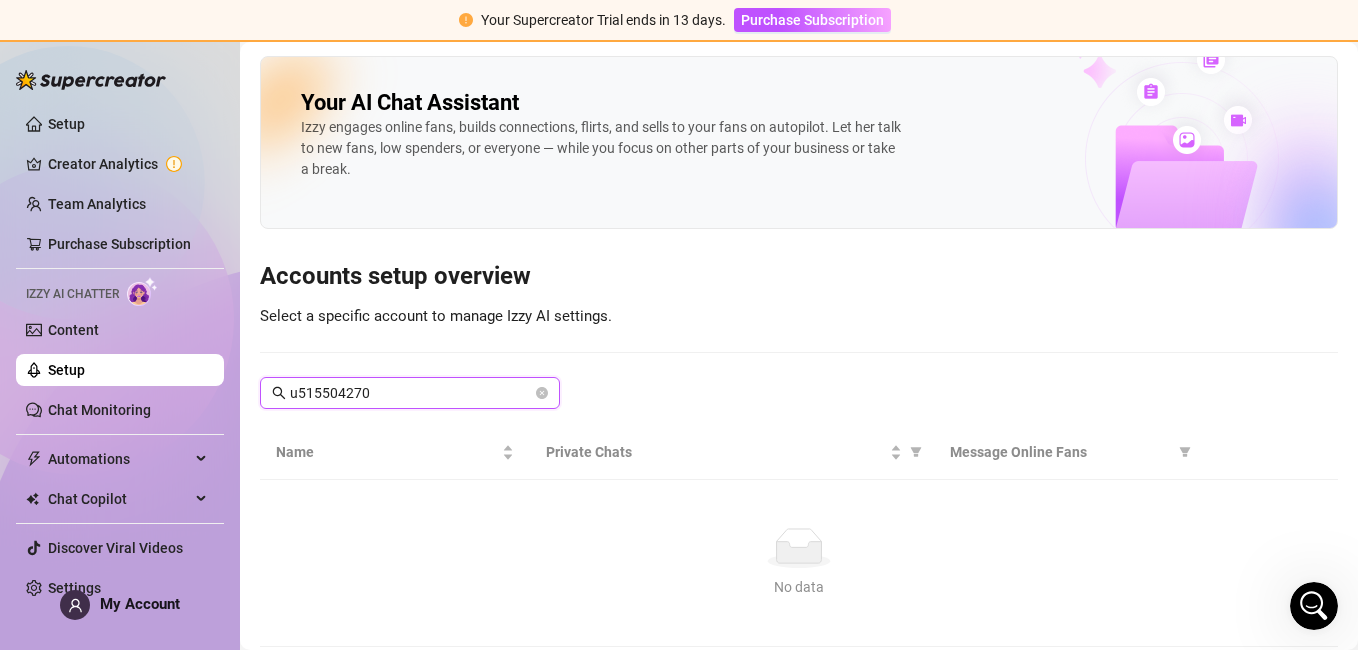 type on "u515504270" 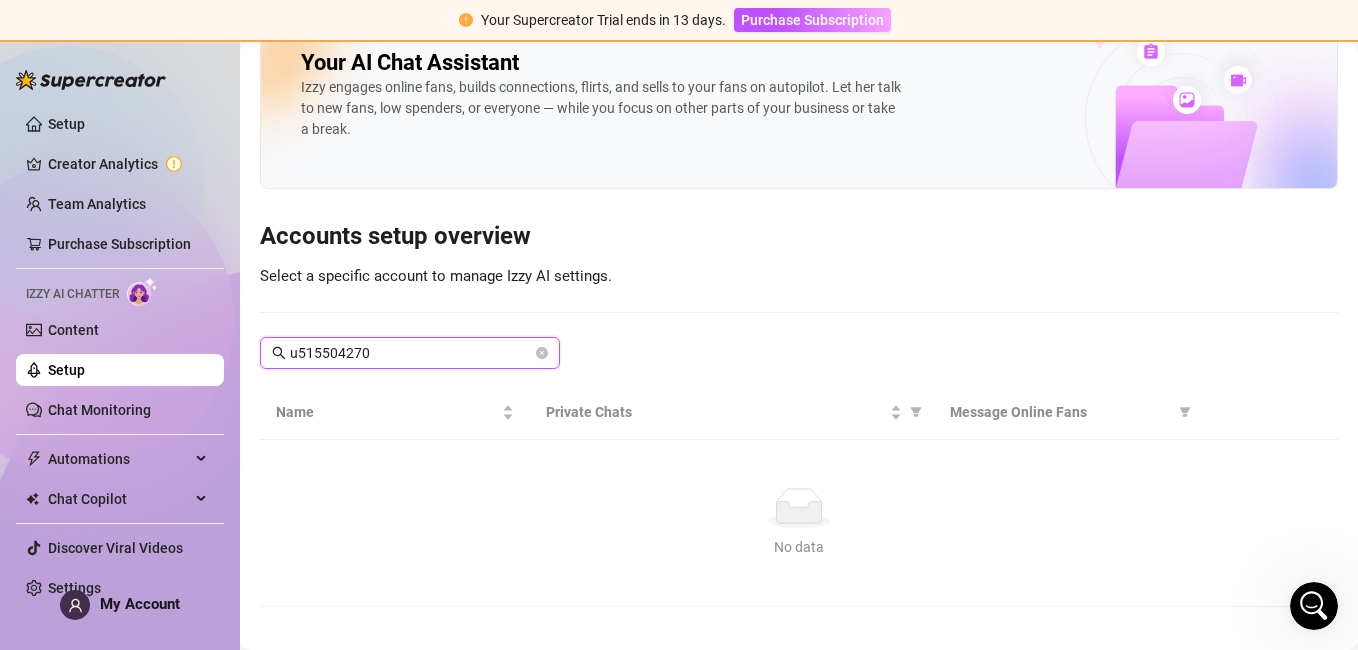 scroll, scrollTop: 57, scrollLeft: 0, axis: vertical 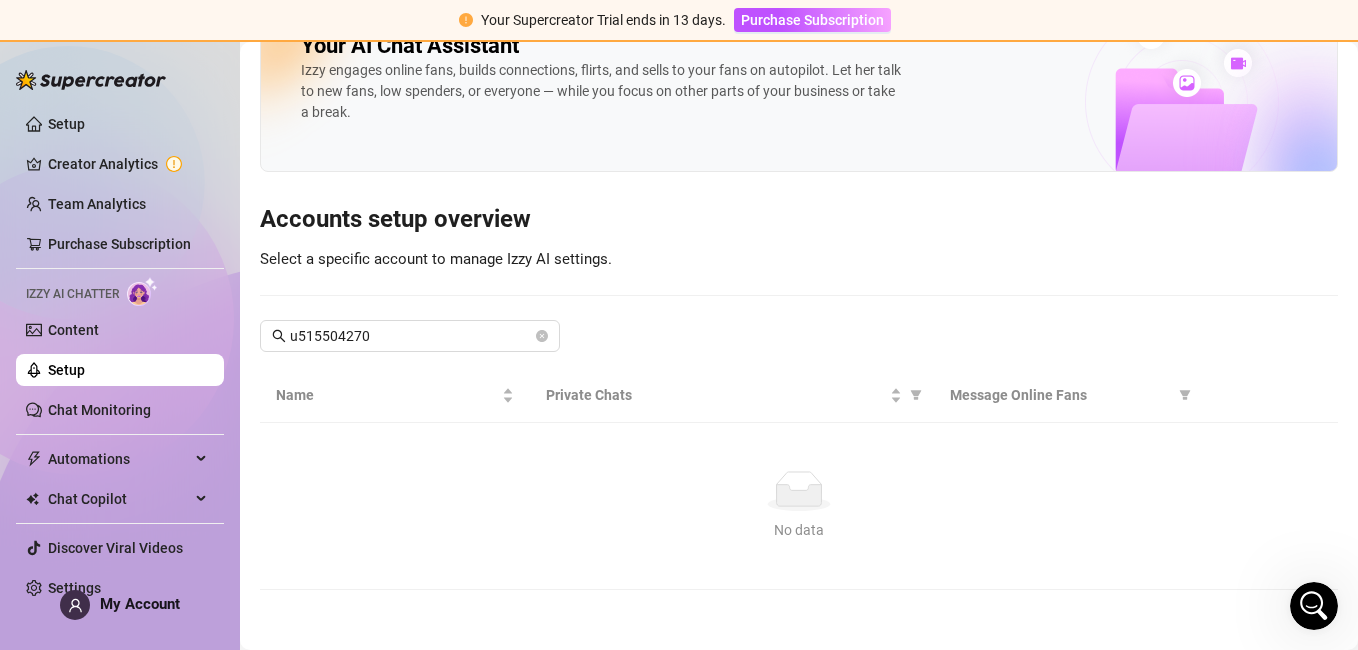 click on "Your AI Chat Assistant Izzy engages online fans, builds connections, flirts, and sells to your fans on autopilot. Let her talk to new fans, low spenders, or everyone — while you focus on other parts of your business or take a break. Accounts setup overview Select a specific account to manage Izzy AI settings. u515504270 Name Private Chats Message Online Fans No data No data" at bounding box center [799, 294] 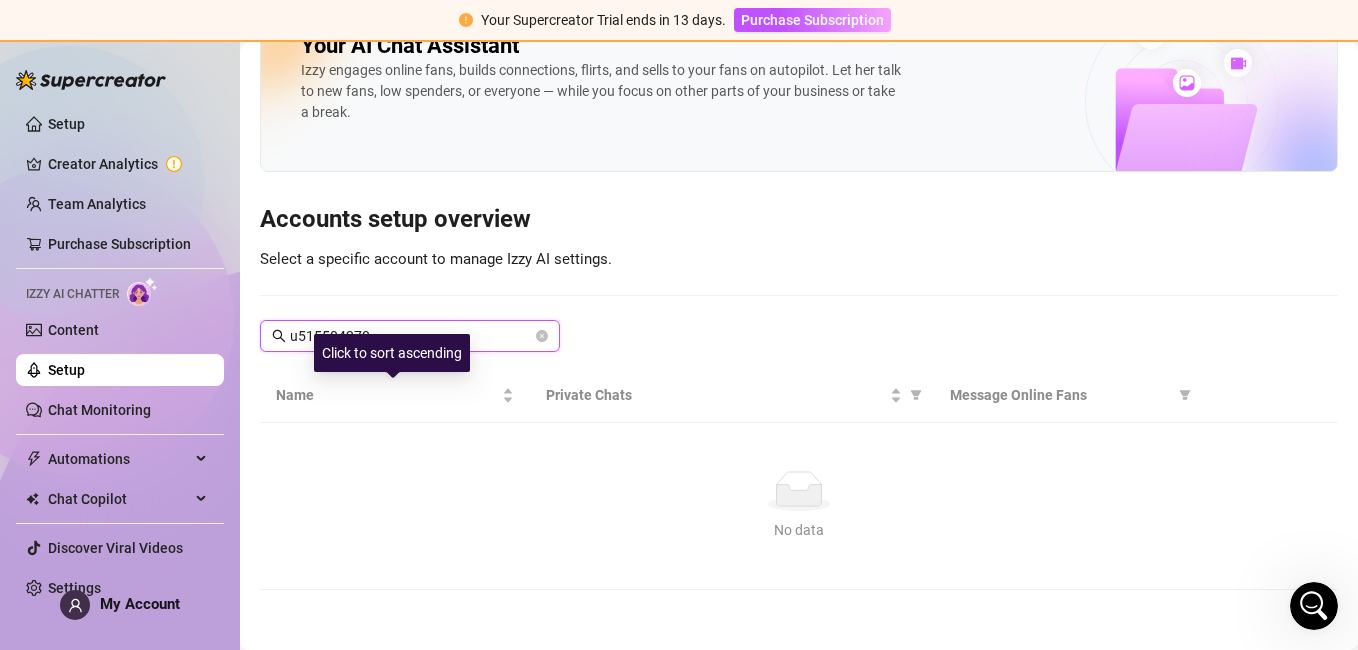 click on "u515504270" at bounding box center [411, 336] 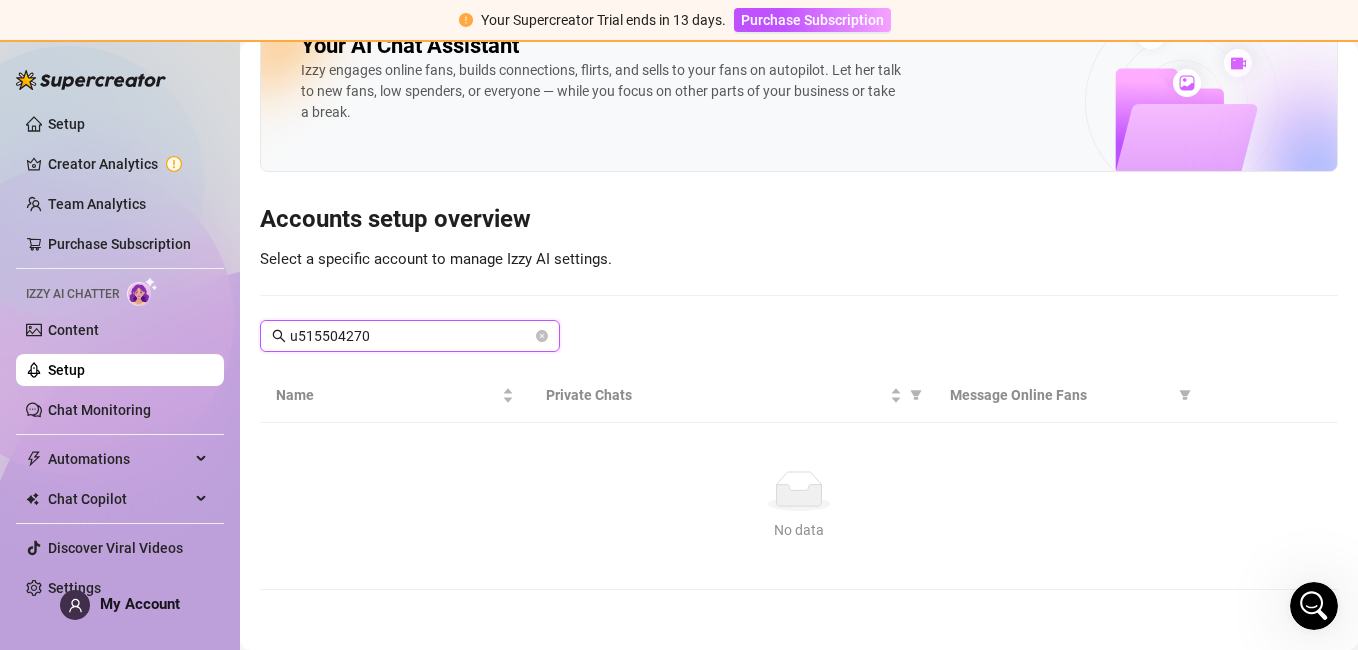click on "u515504270" at bounding box center (411, 336) 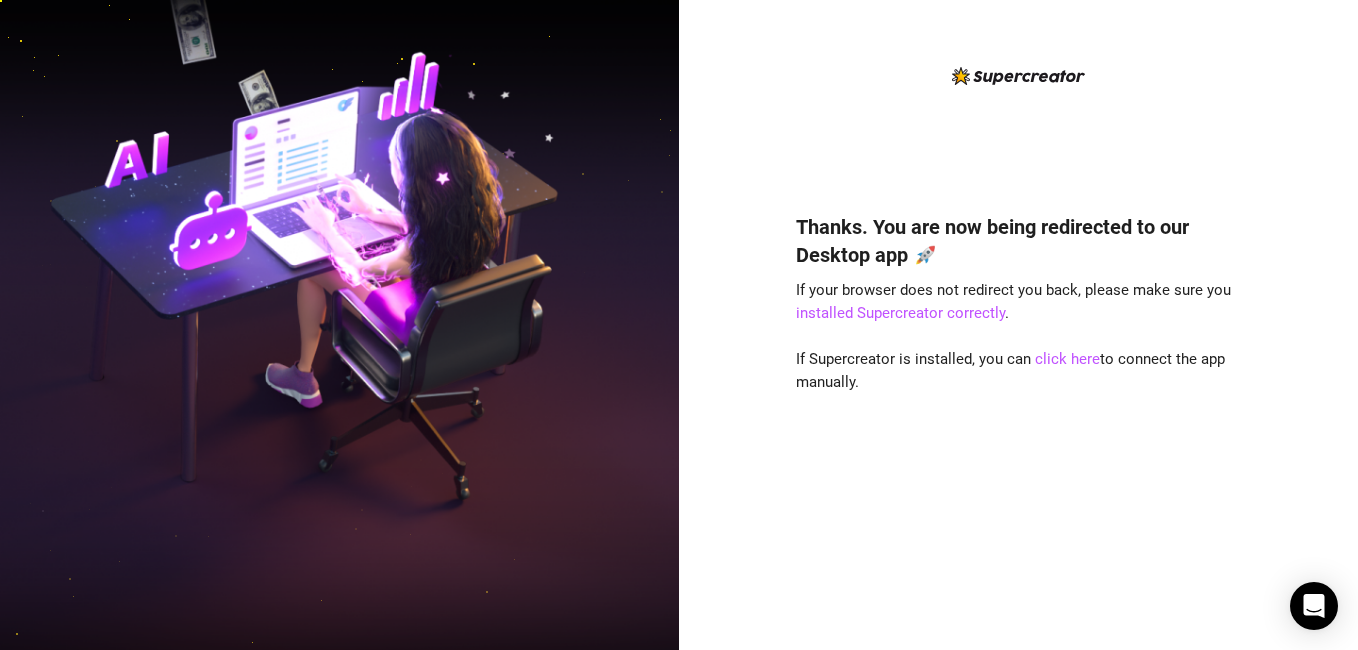 scroll, scrollTop: 0, scrollLeft: 0, axis: both 